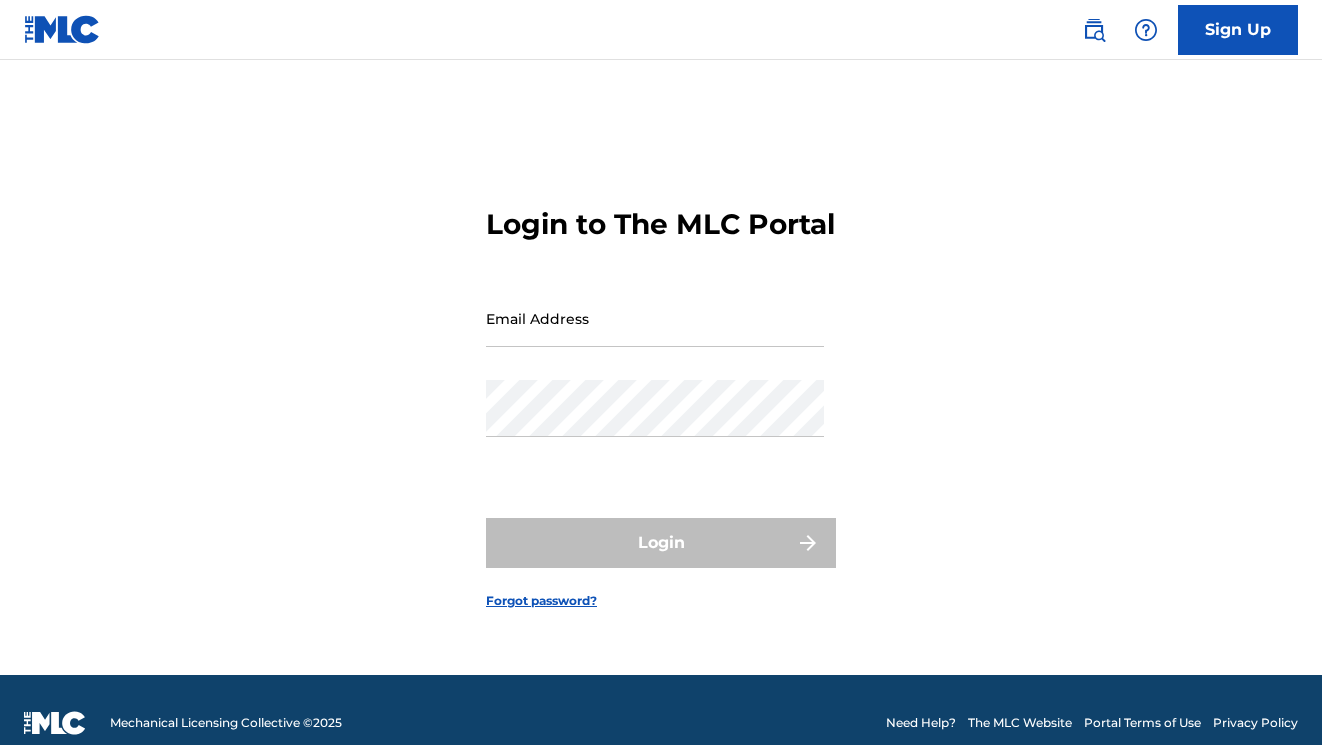 scroll, scrollTop: 0, scrollLeft: 0, axis: both 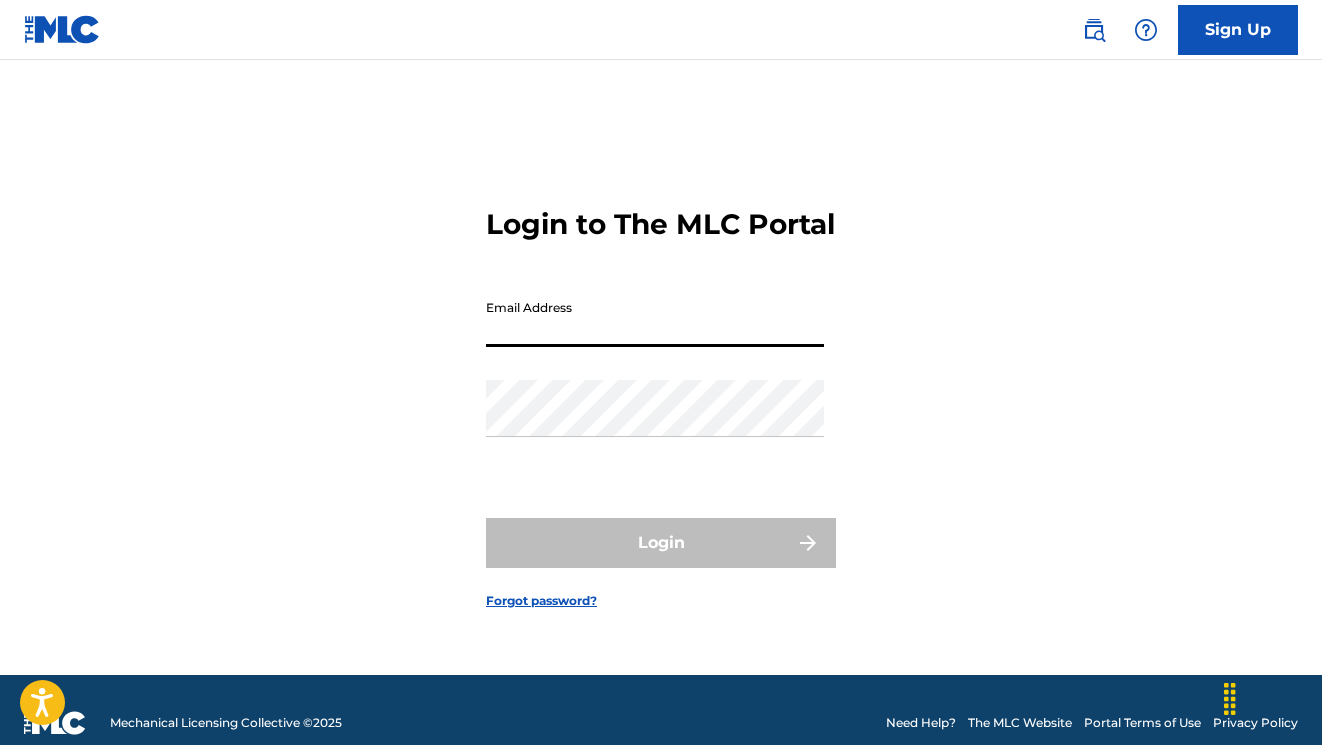 type on "[EMAIL]" 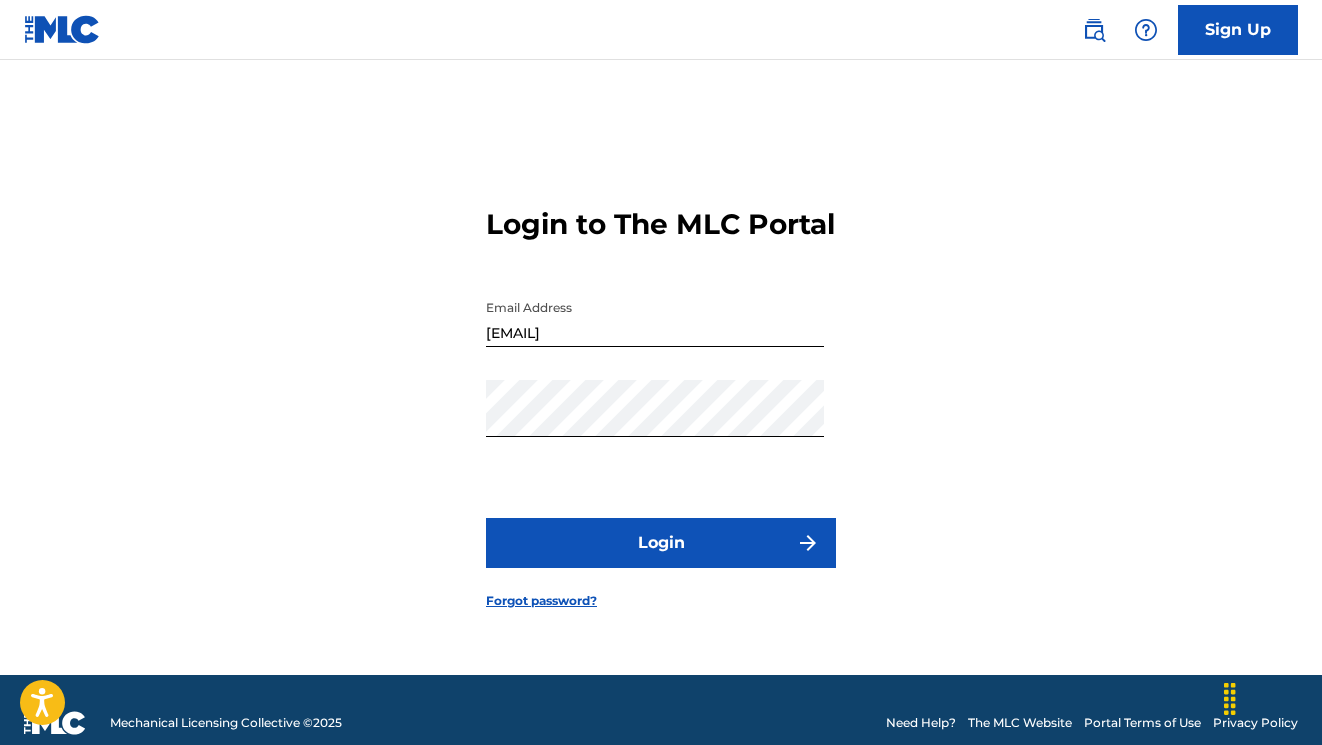 click on "Login" at bounding box center [661, 543] 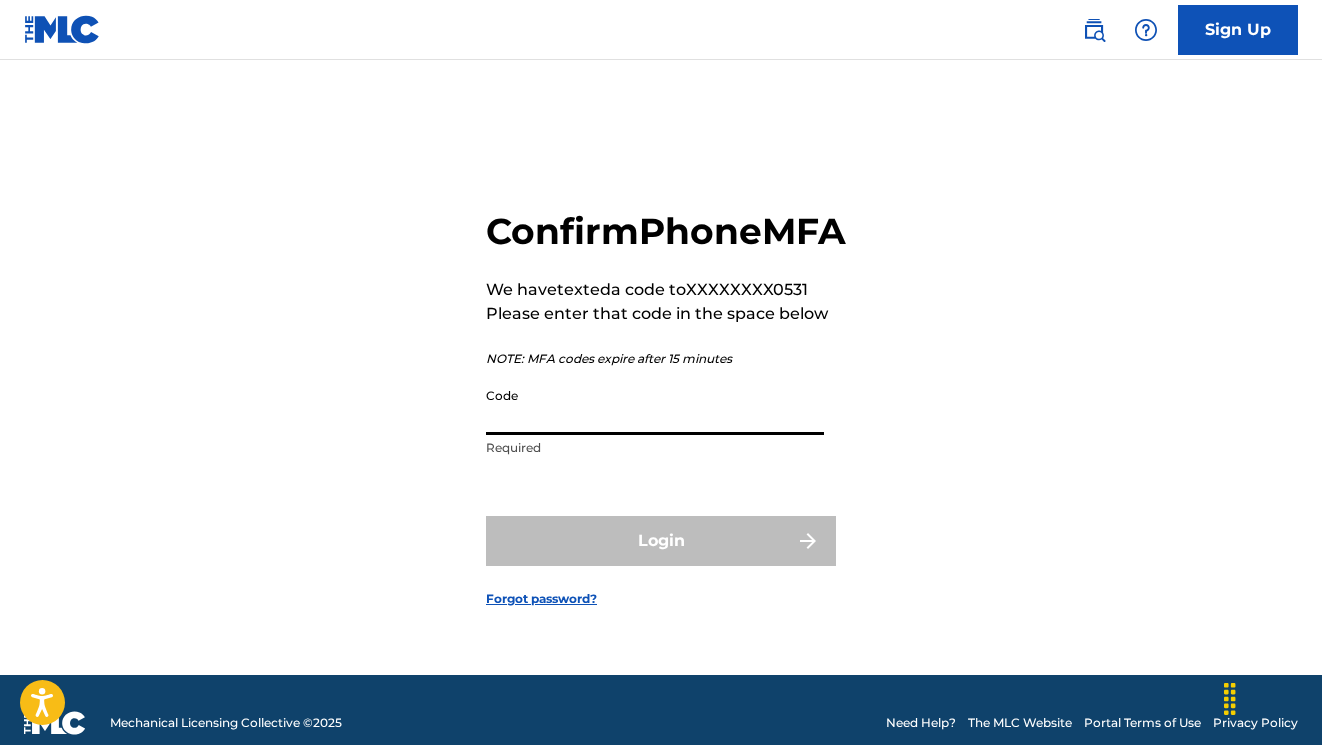 click on "Code" at bounding box center [655, 406] 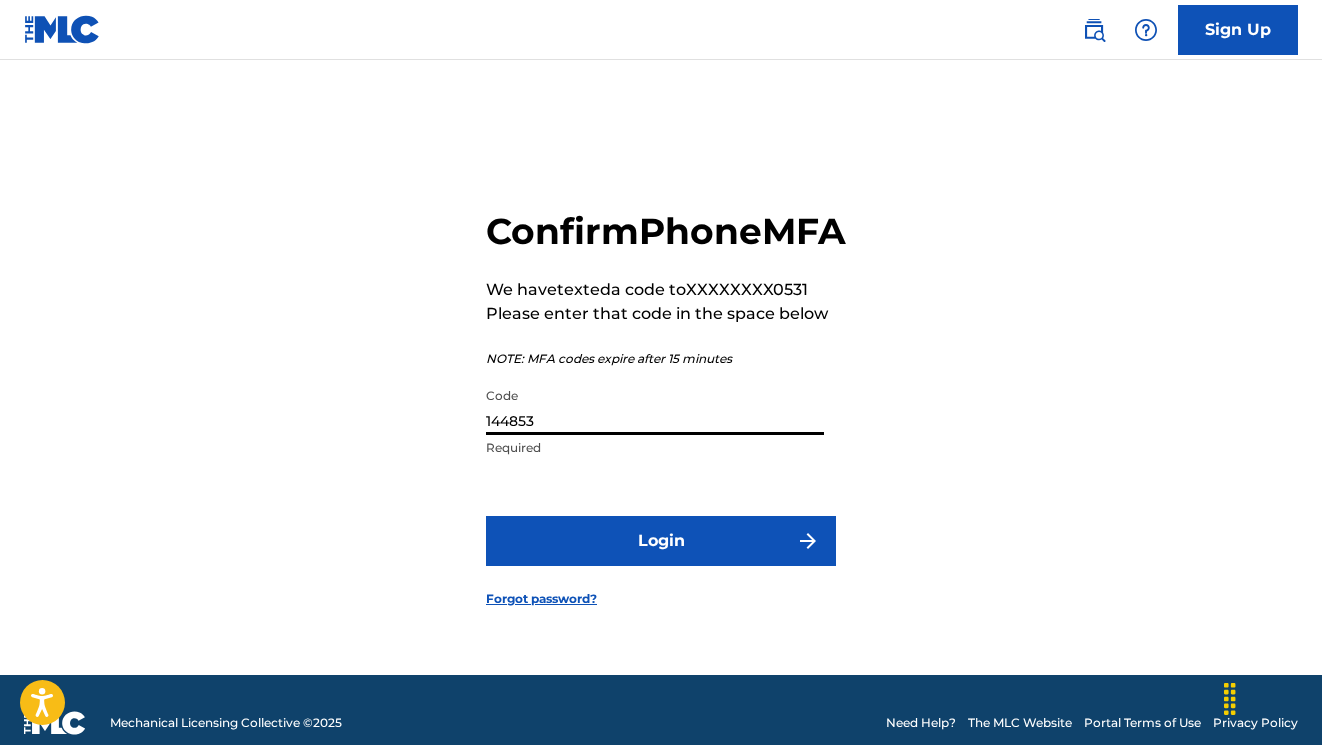type on "144853" 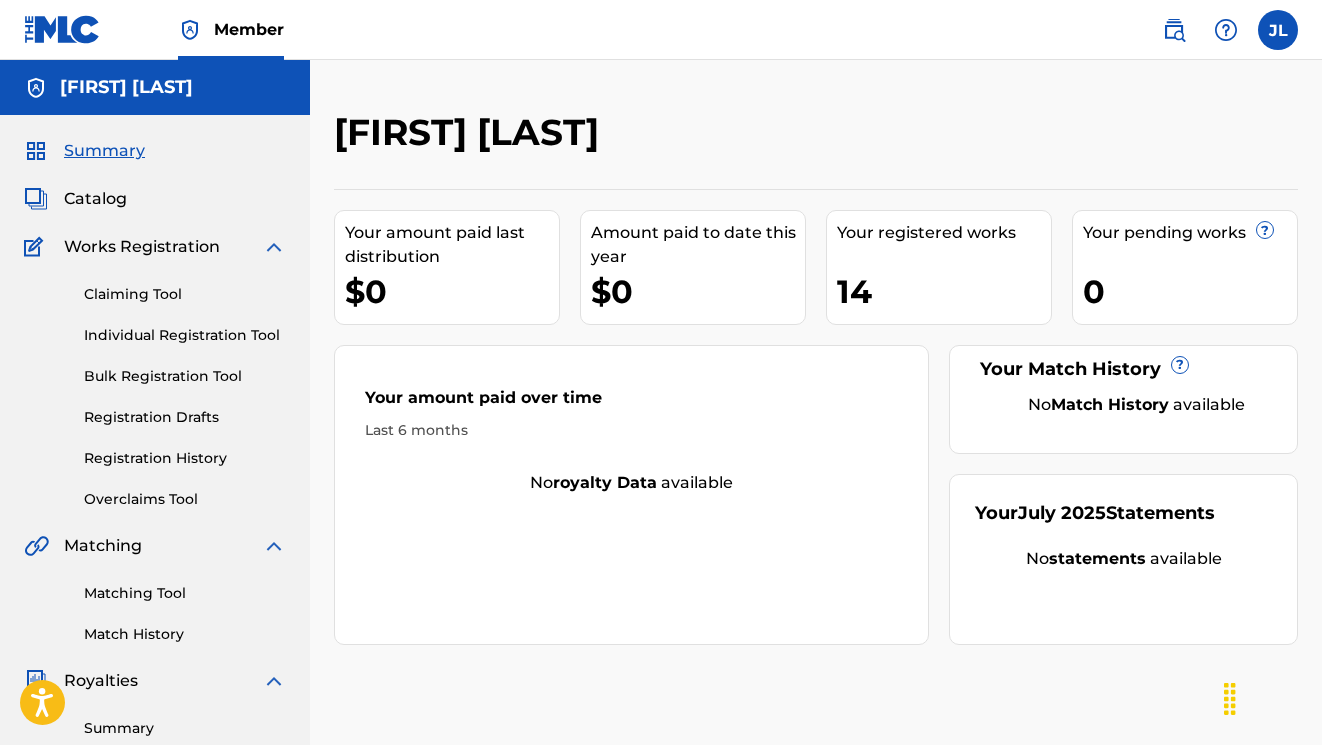 scroll, scrollTop: 0, scrollLeft: 0, axis: both 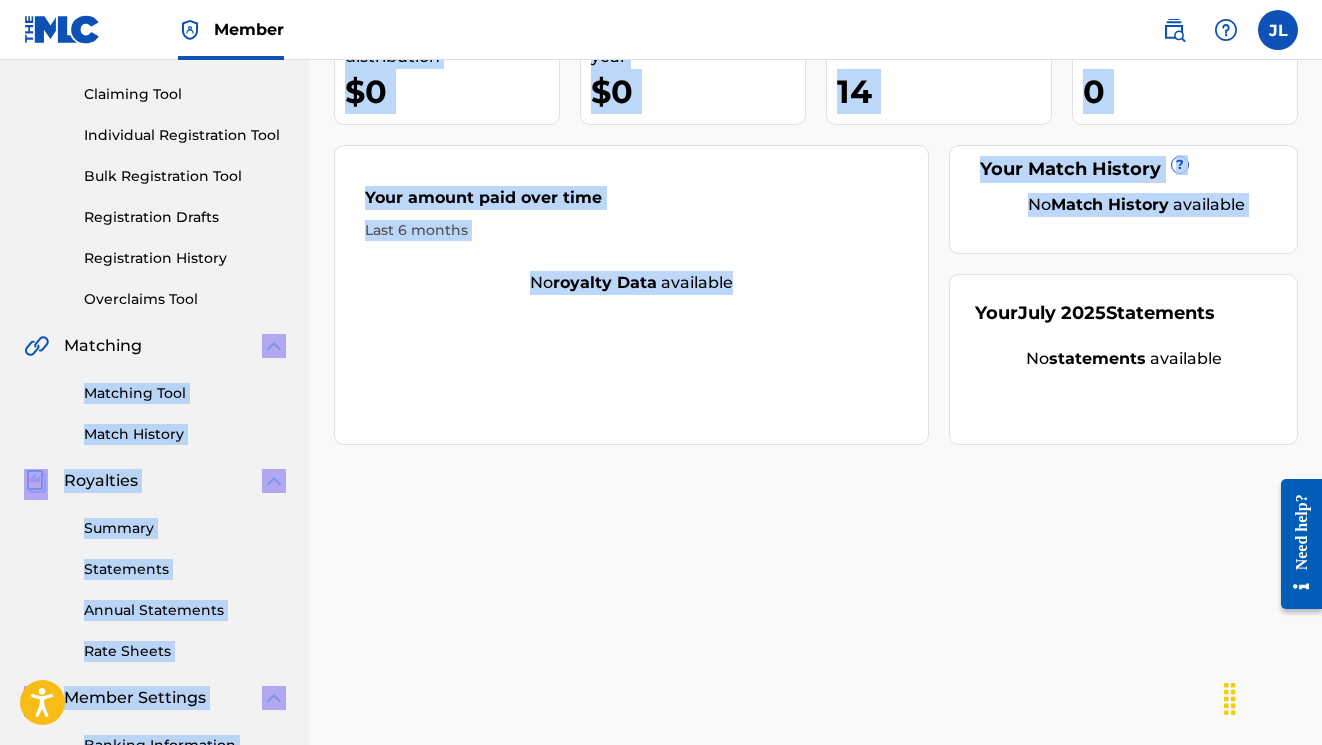 drag, startPoint x: 298, startPoint y: 544, endPoint x: 323, endPoint y: 562, distance: 30.805843 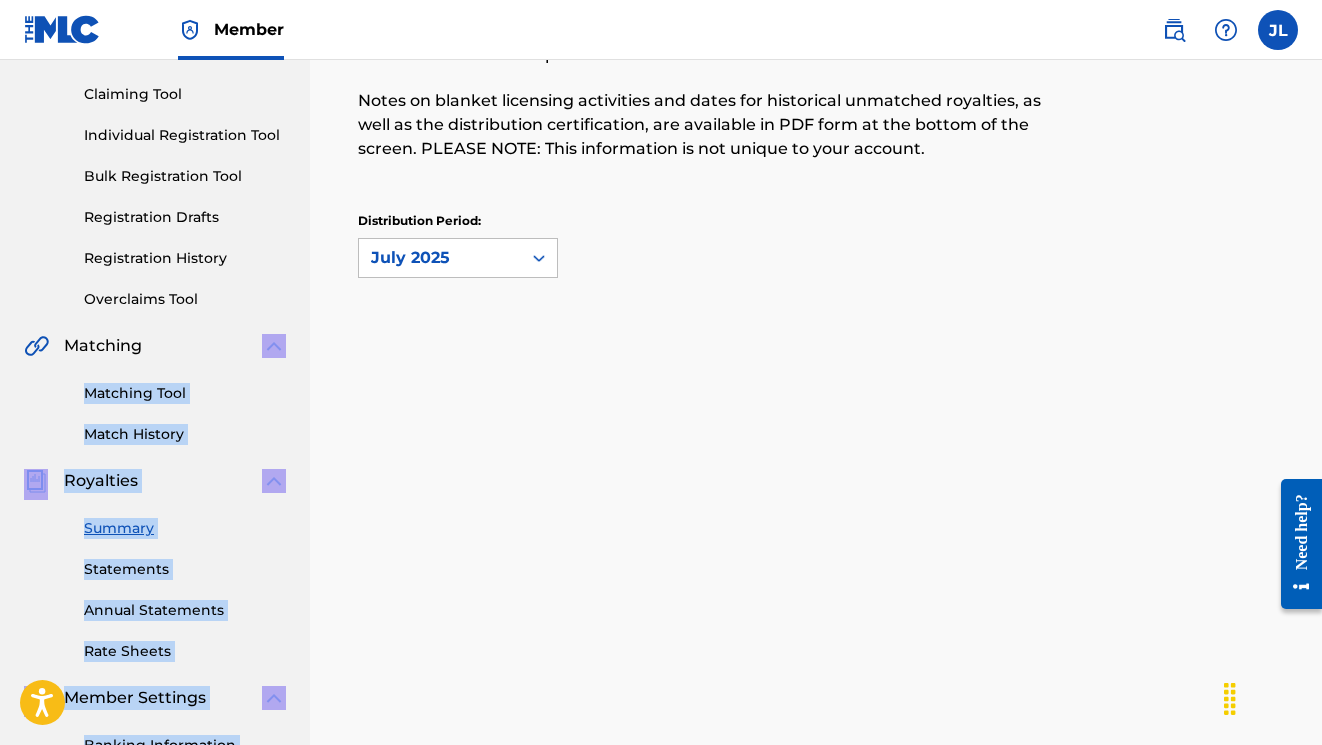 scroll, scrollTop: 0, scrollLeft: 0, axis: both 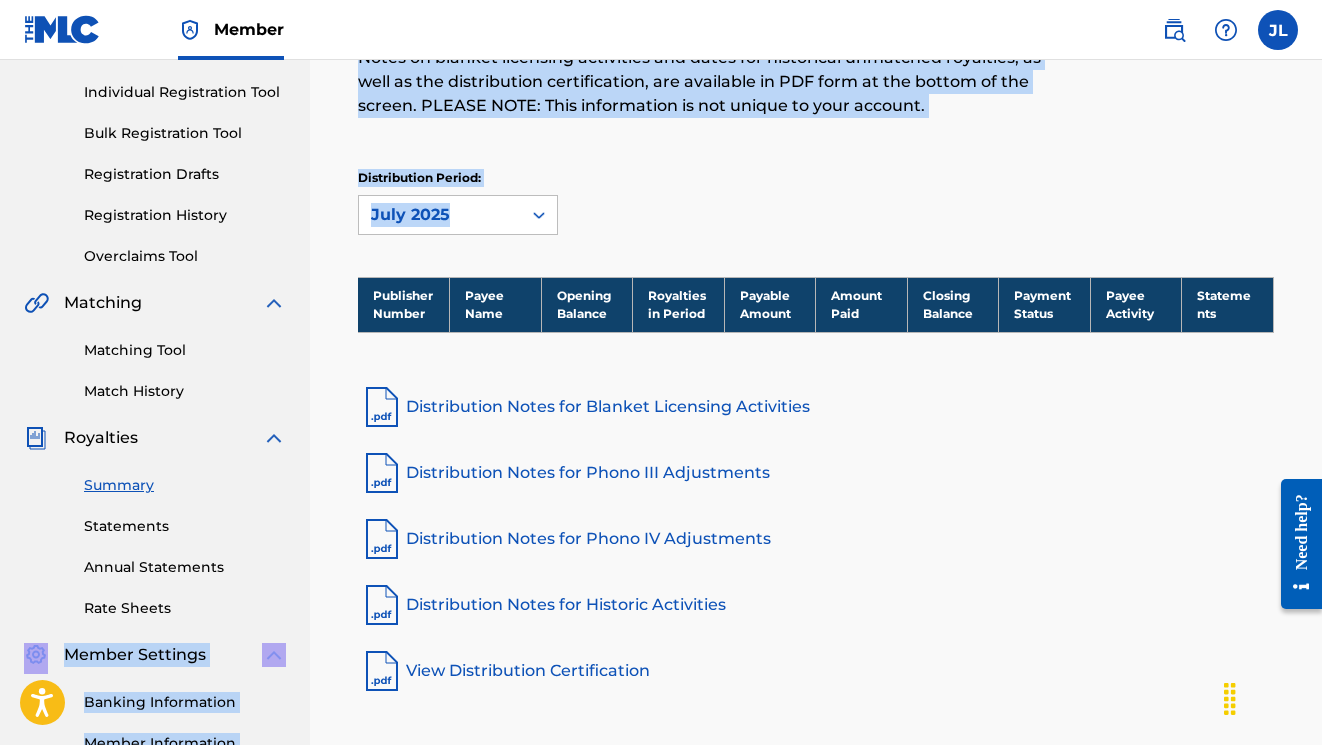 drag, startPoint x: 331, startPoint y: 571, endPoint x: 285, endPoint y: 411, distance: 166.48123 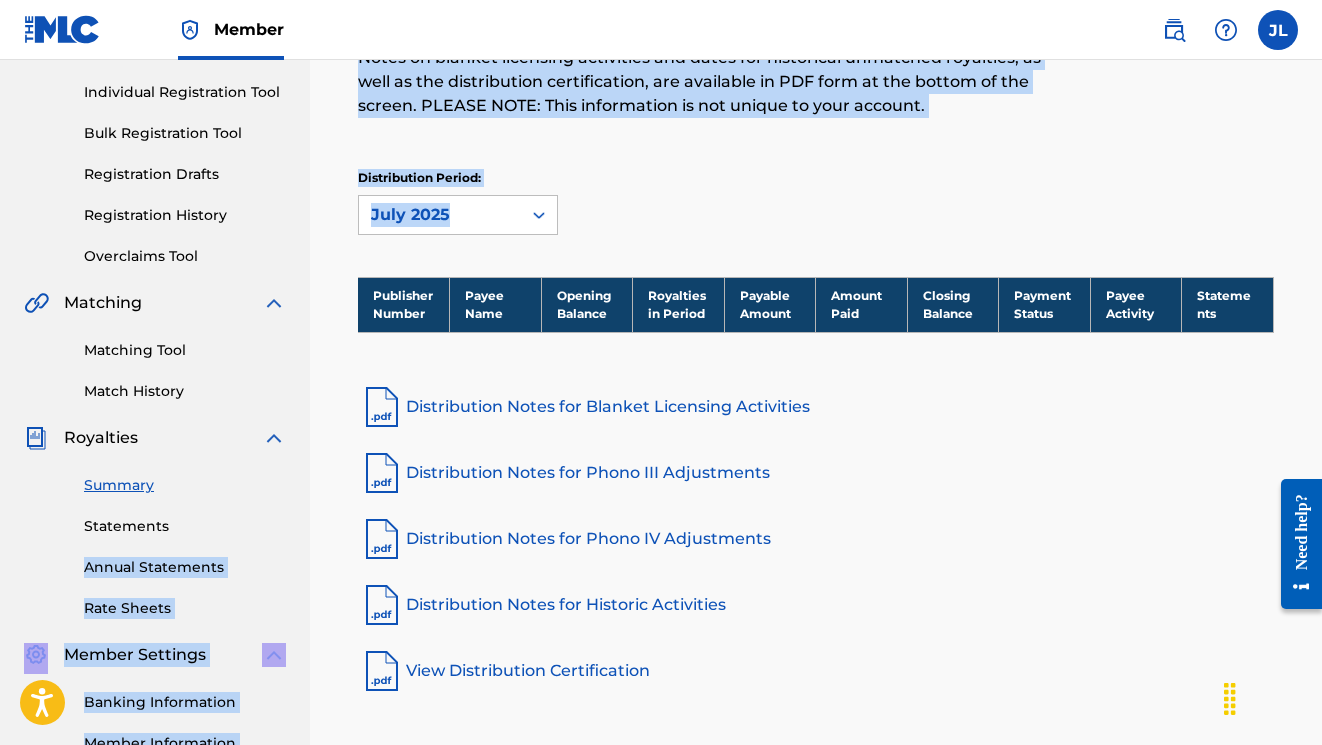 click on "Statements" at bounding box center (185, 526) 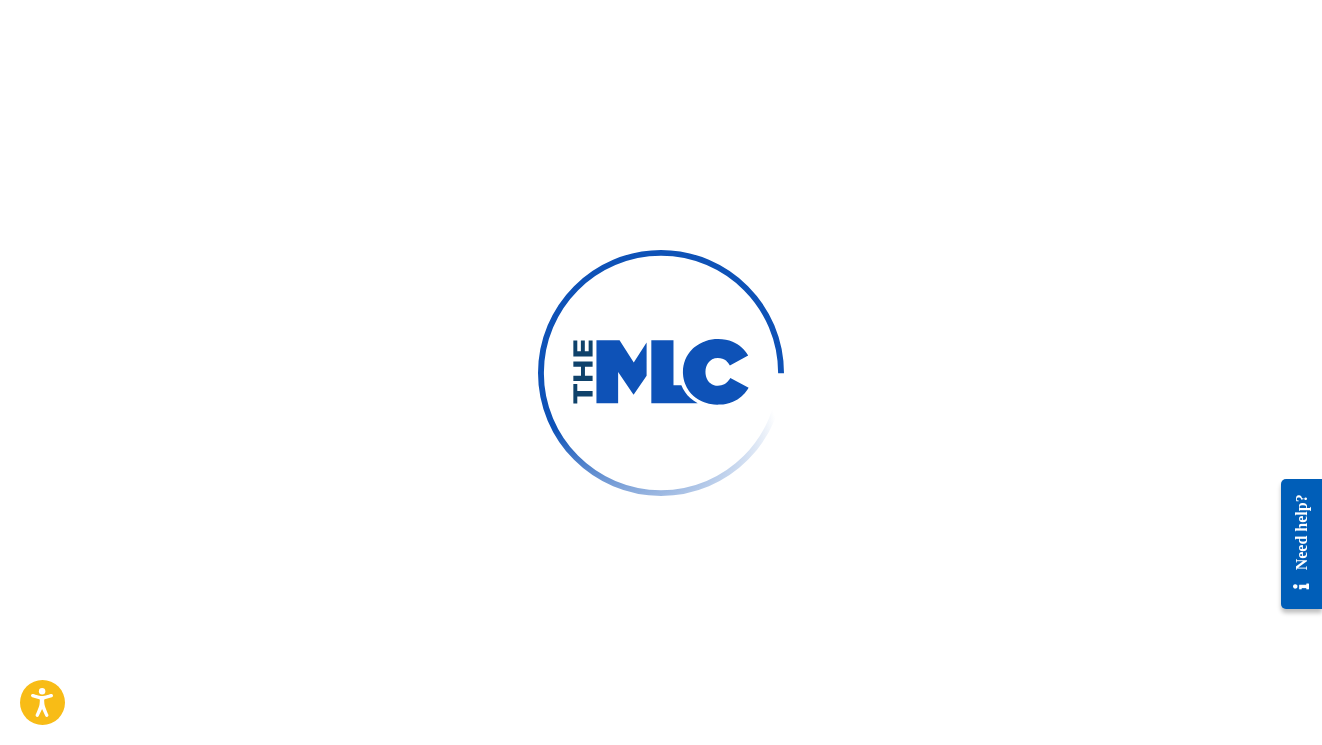 scroll, scrollTop: 0, scrollLeft: 0, axis: both 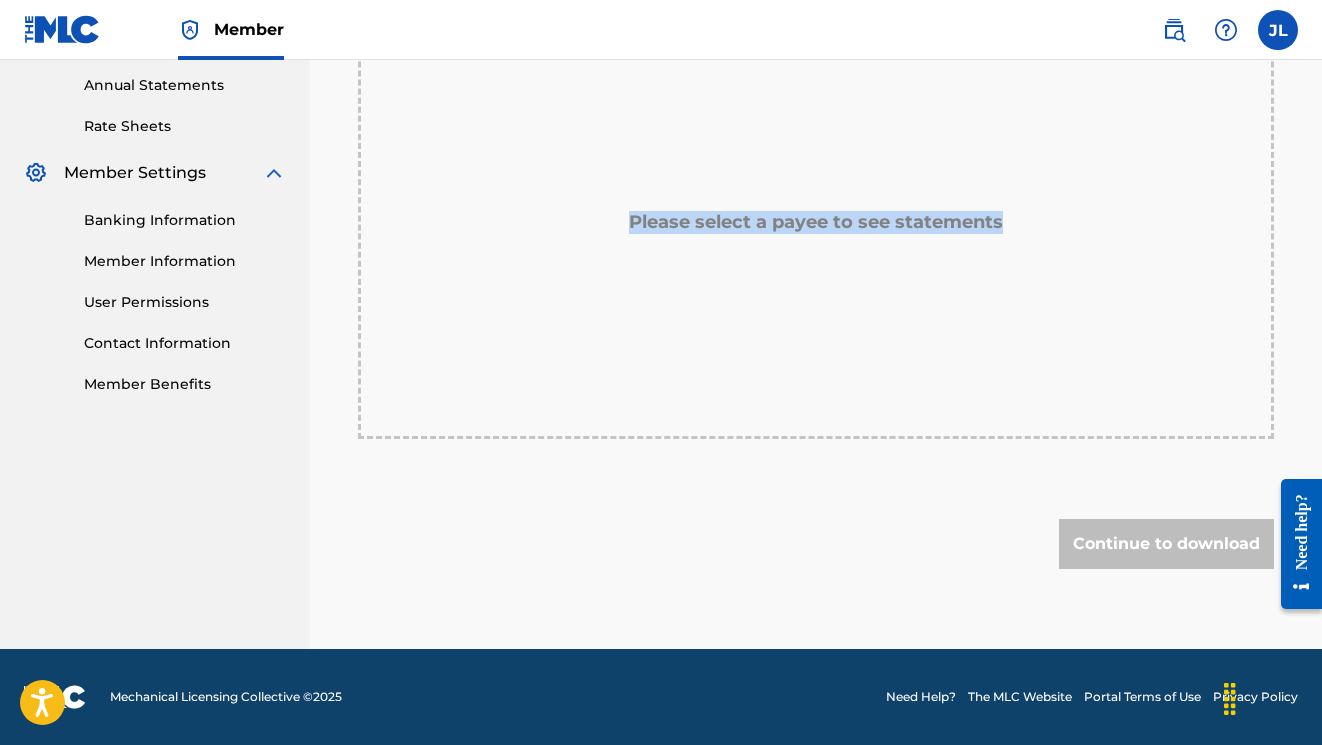 drag, startPoint x: 636, startPoint y: 503, endPoint x: 556, endPoint y: 288, distance: 229.4014 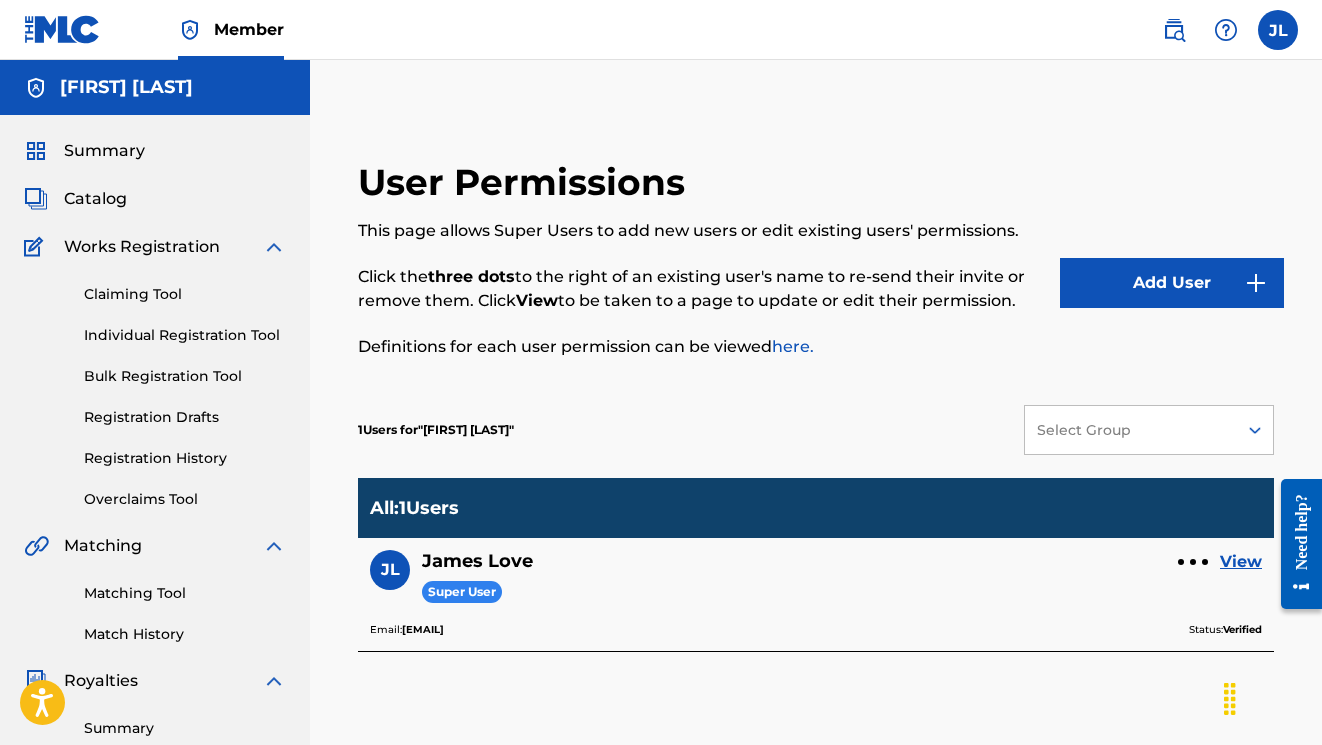 click on "1  Users for  " [FIRST] [LAST] " Select Group" at bounding box center (816, 430) 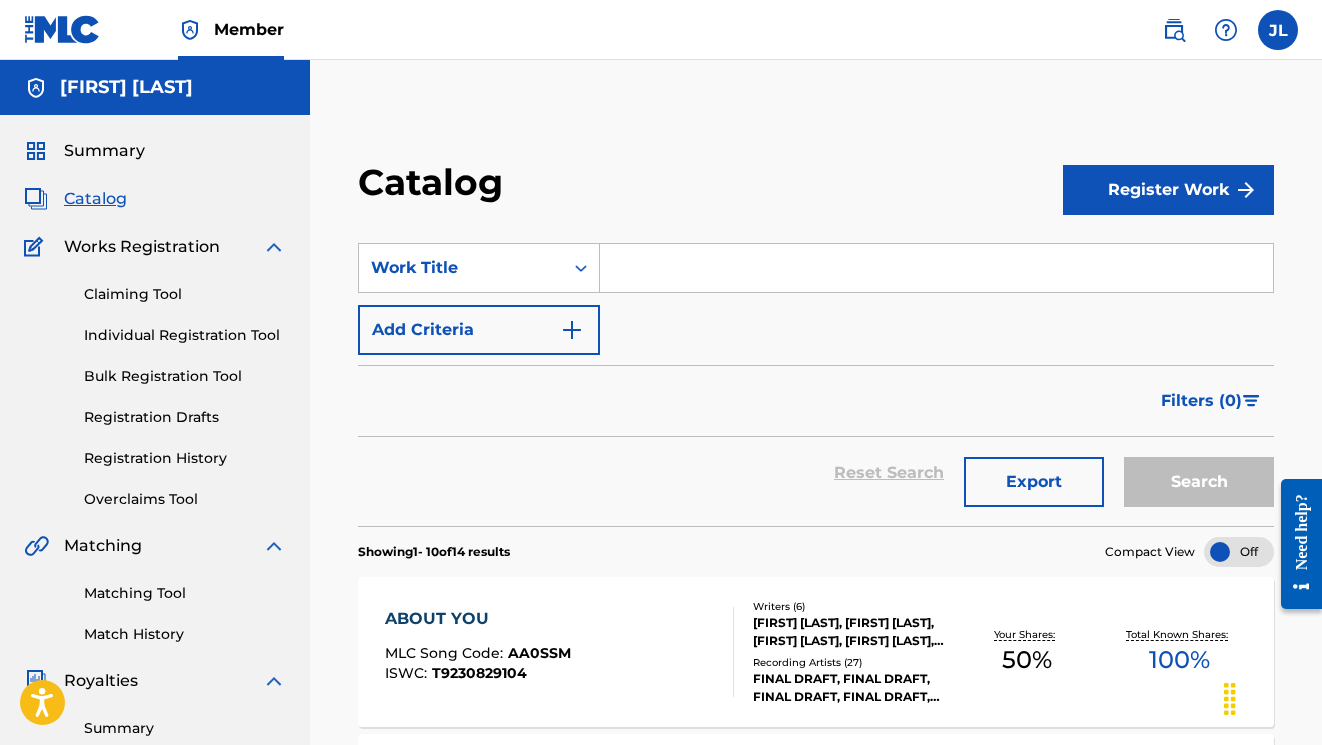 click on "Summary" at bounding box center (104, 151) 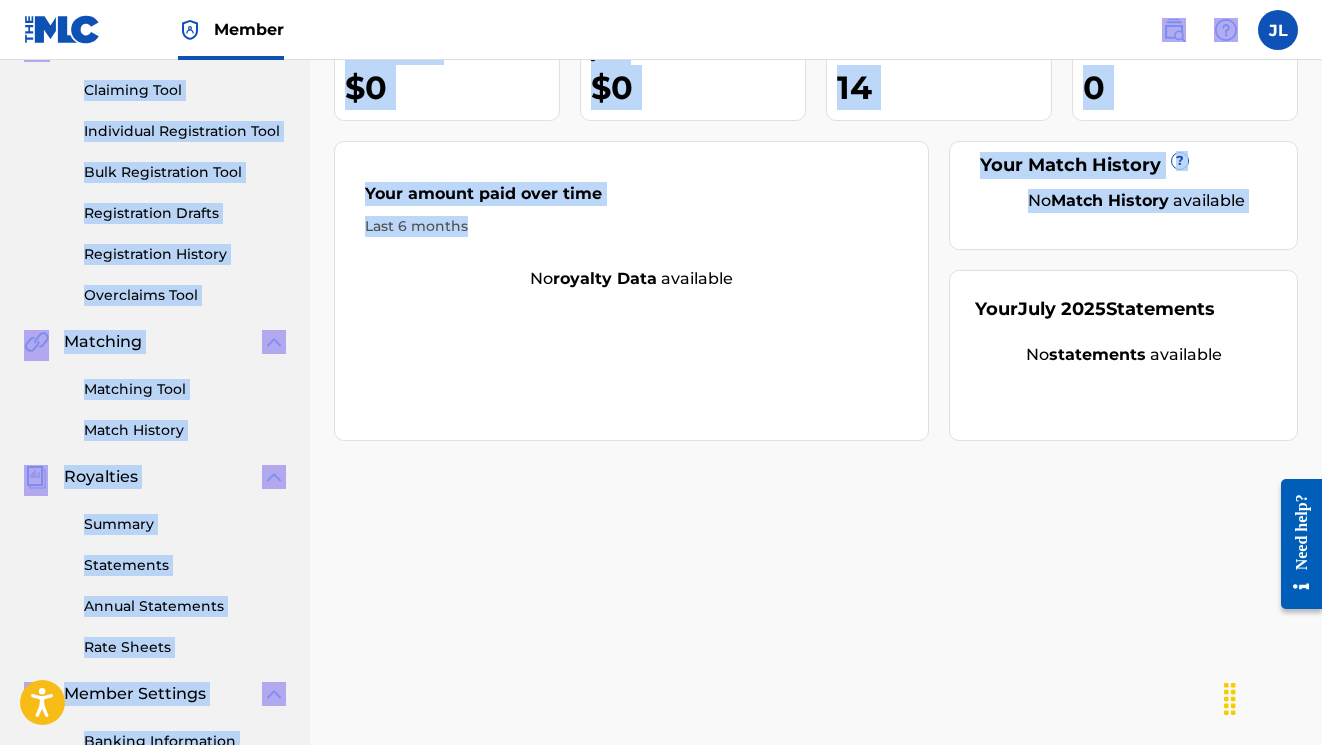 scroll, scrollTop: 0, scrollLeft: 0, axis: both 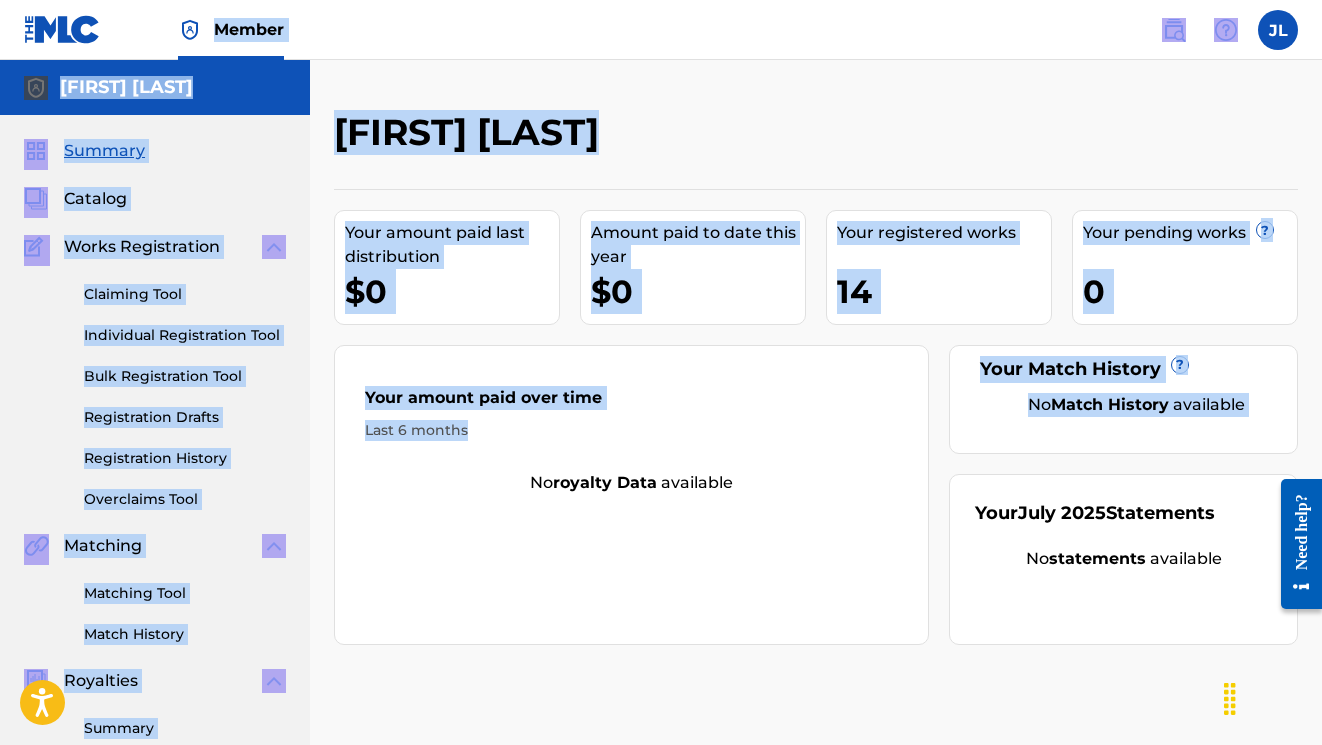 drag, startPoint x: 310, startPoint y: 457, endPoint x: 348, endPoint y: -105, distance: 563.2832 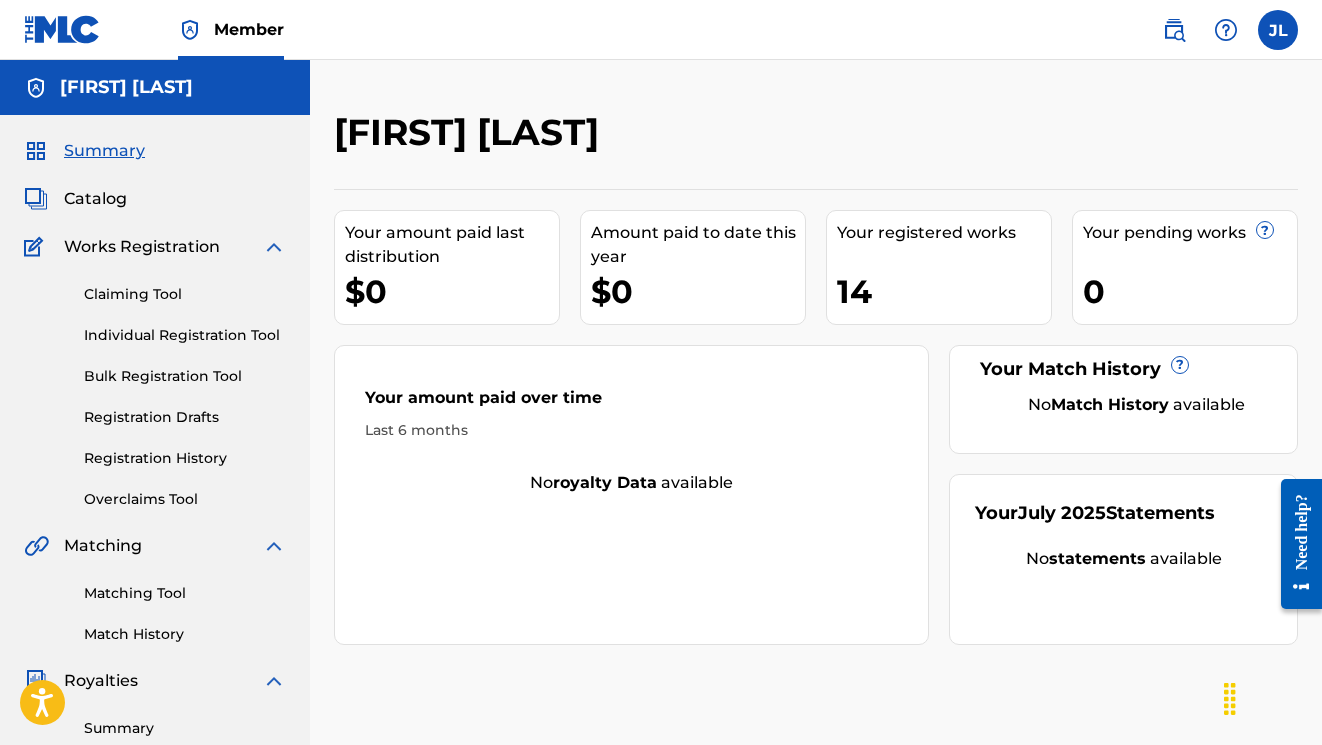 click at bounding box center [62, 29] 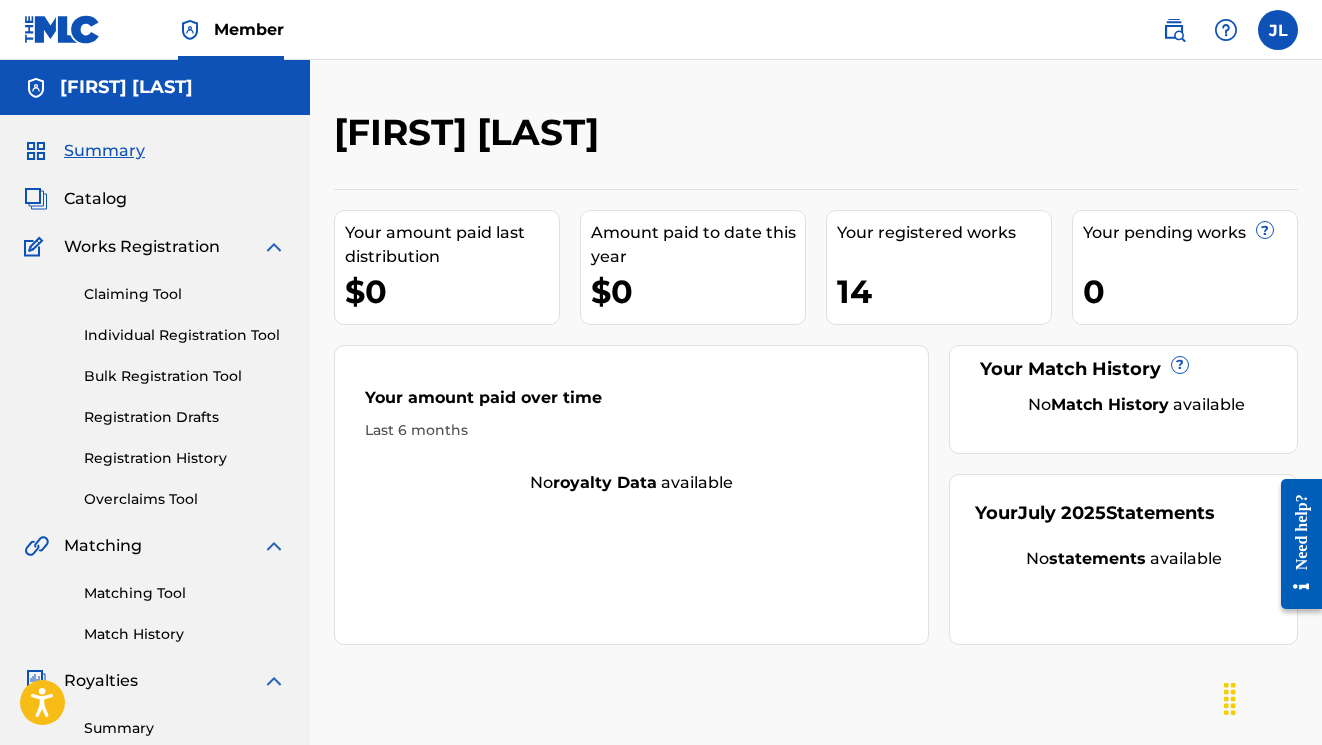 click on "Summary Catalog Works Registration Claiming Tool Individual Registration Tool Bulk Registration Tool Registration Drafts Registration History Overclaims Tool Matching Matching Tool Match History Royalties Summary Statements Annual Statements Rate Sheets Member Settings Banking Information Member Information User Permissions Contact Information Member Benefits" at bounding box center [155, 629] 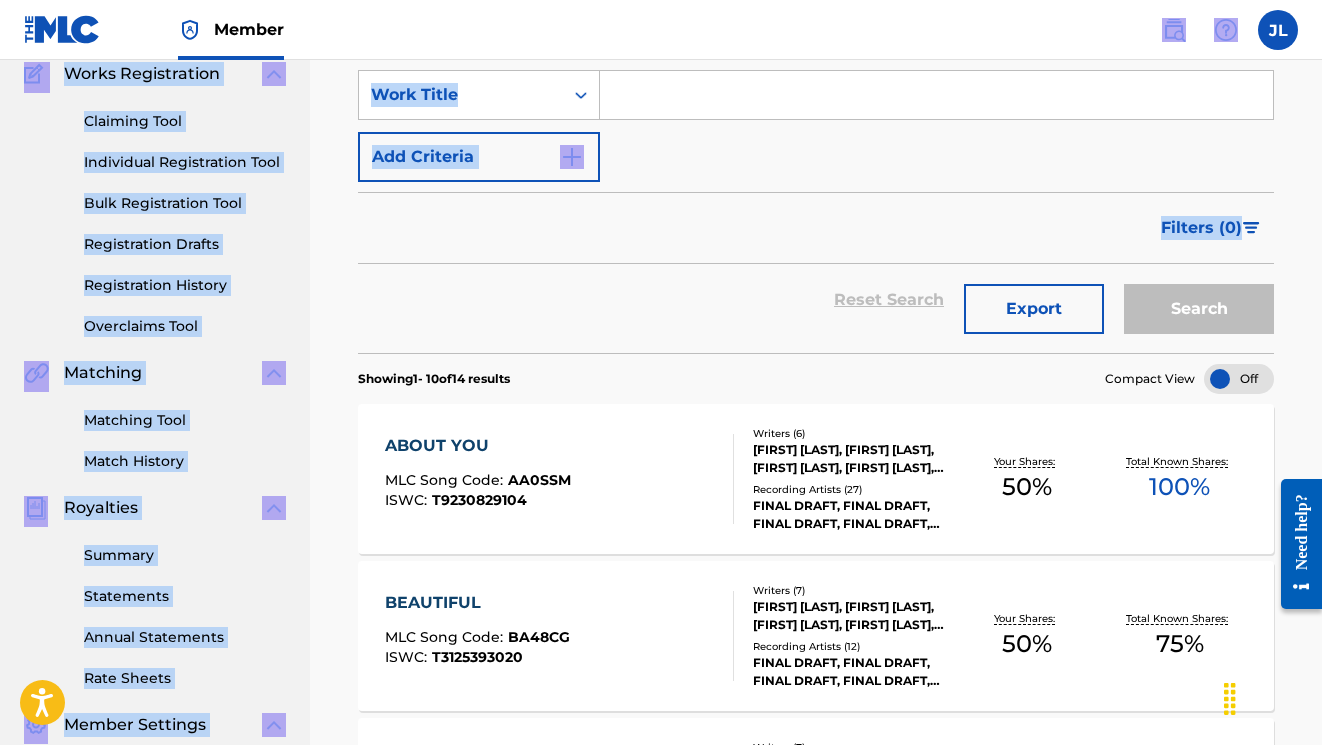 scroll, scrollTop: 0, scrollLeft: 0, axis: both 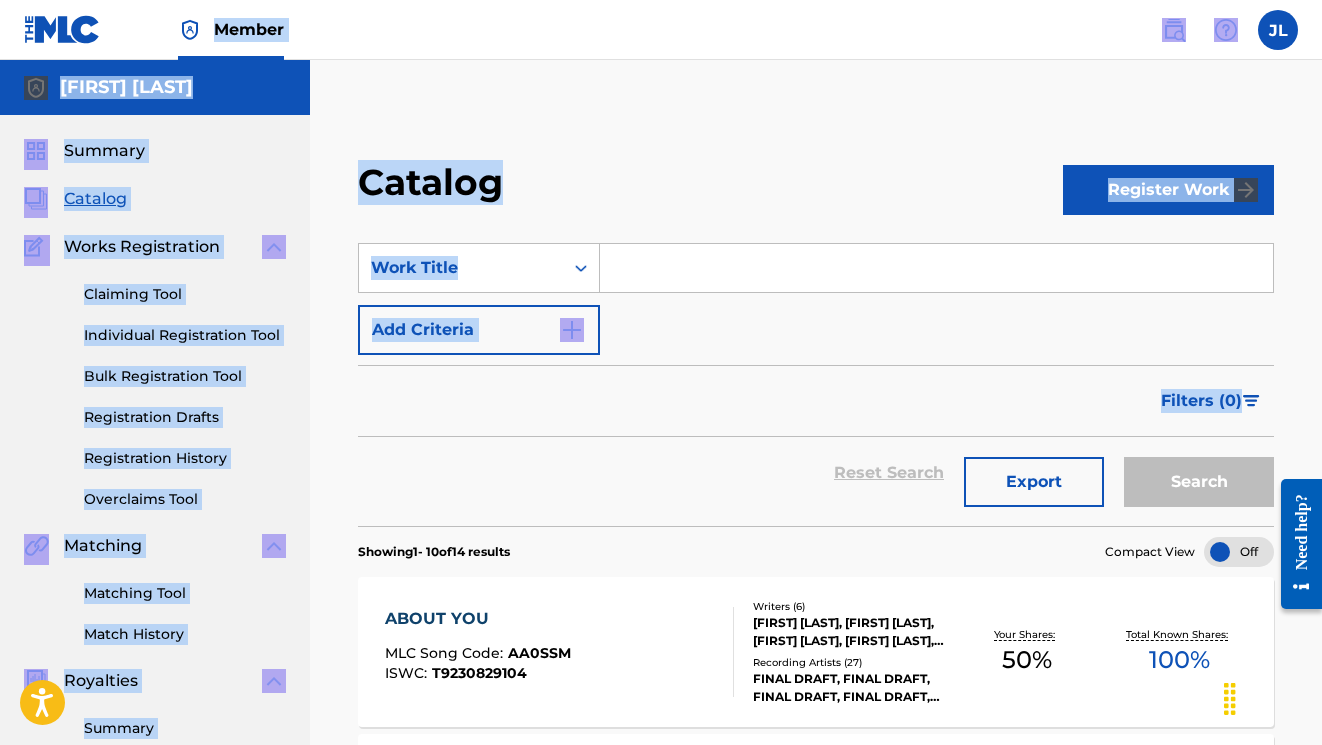drag, startPoint x: 404, startPoint y: 428, endPoint x: 298, endPoint y: -105, distance: 543.4381 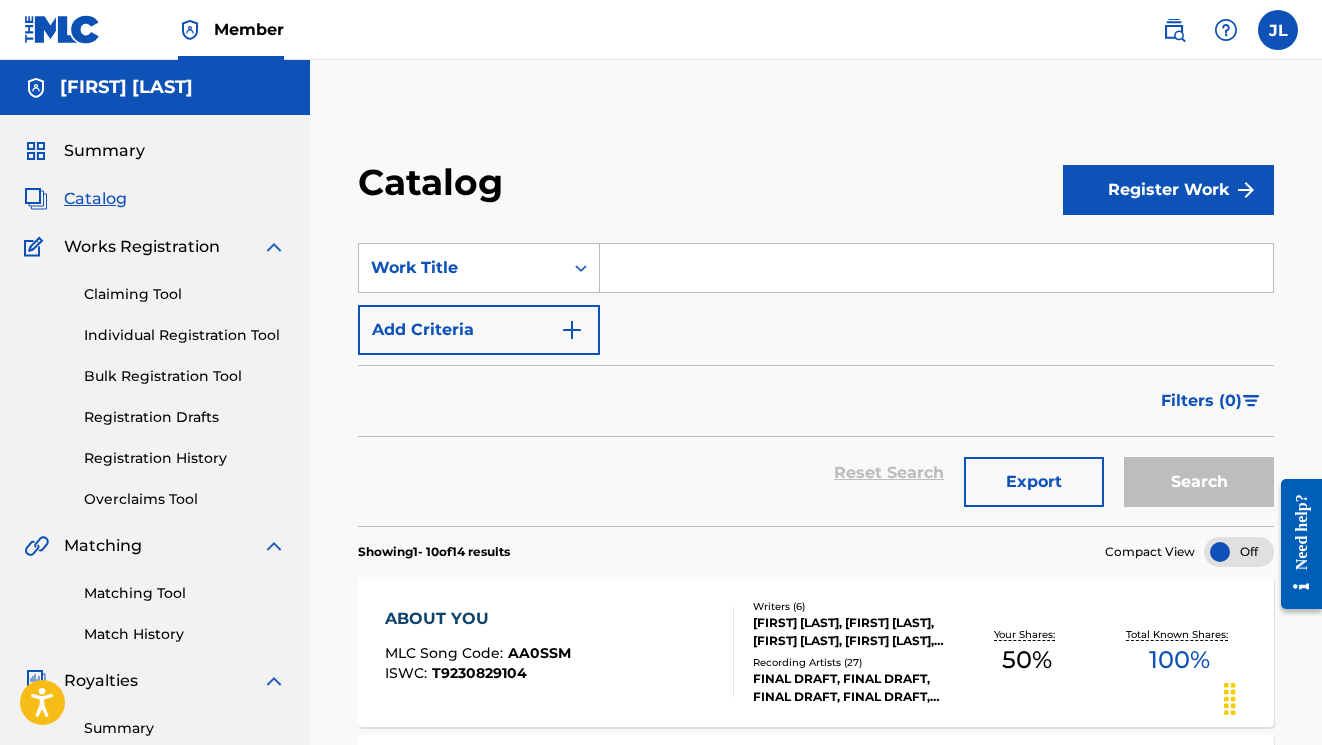 click at bounding box center (274, 247) 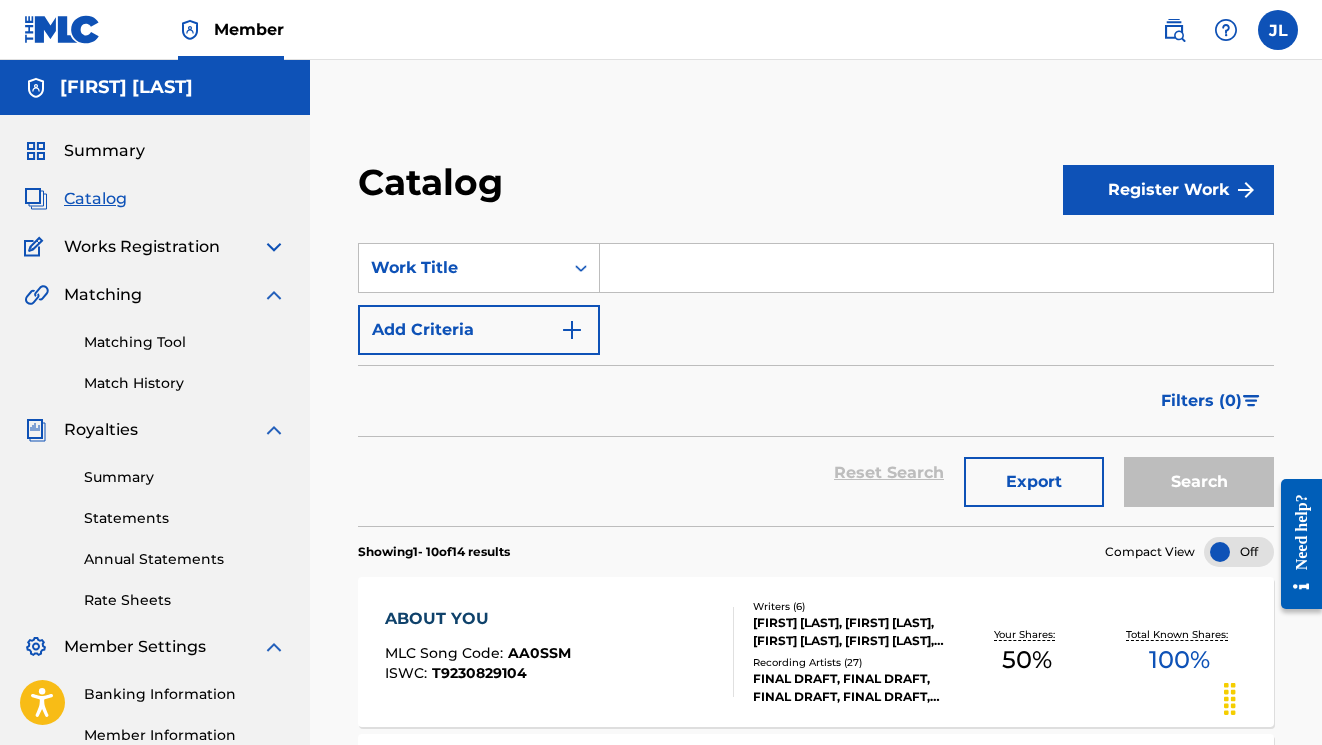 click on "Summary" at bounding box center [104, 151] 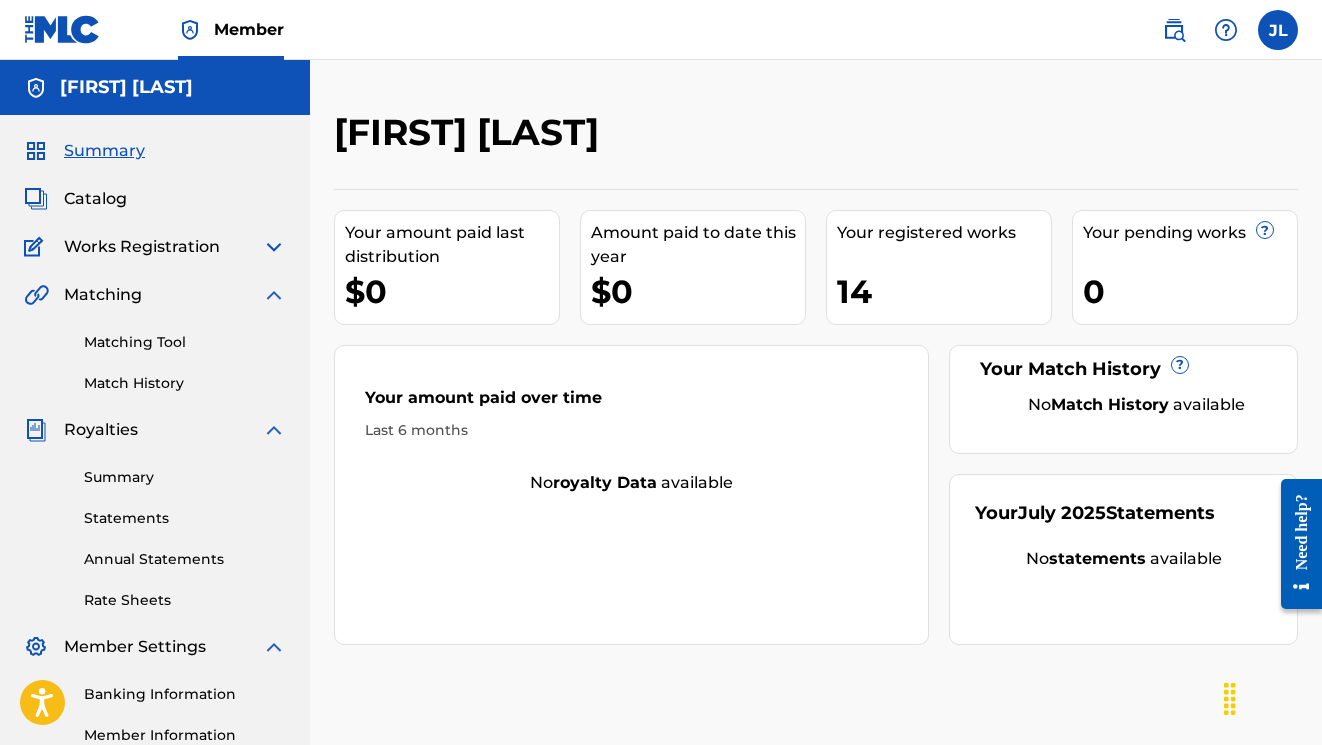 click at bounding box center (274, 295) 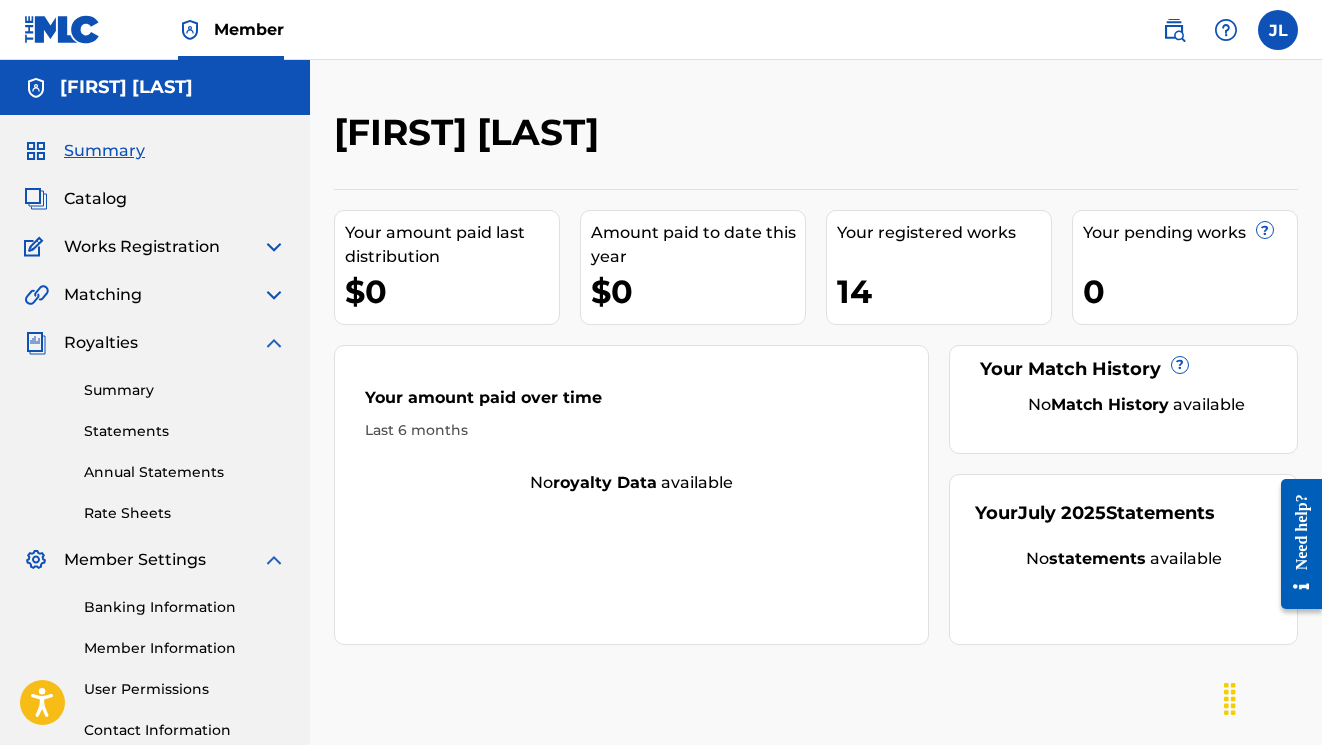 click at bounding box center [274, 343] 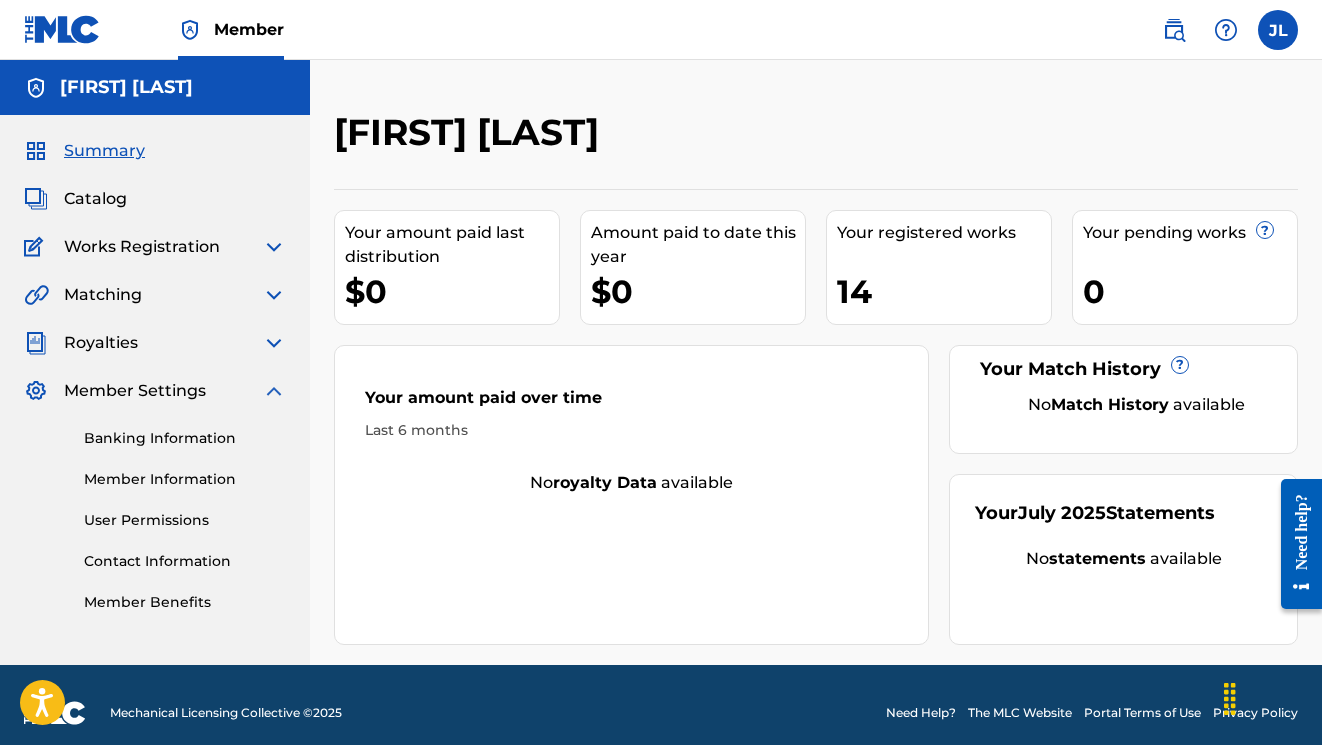 click at bounding box center [274, 391] 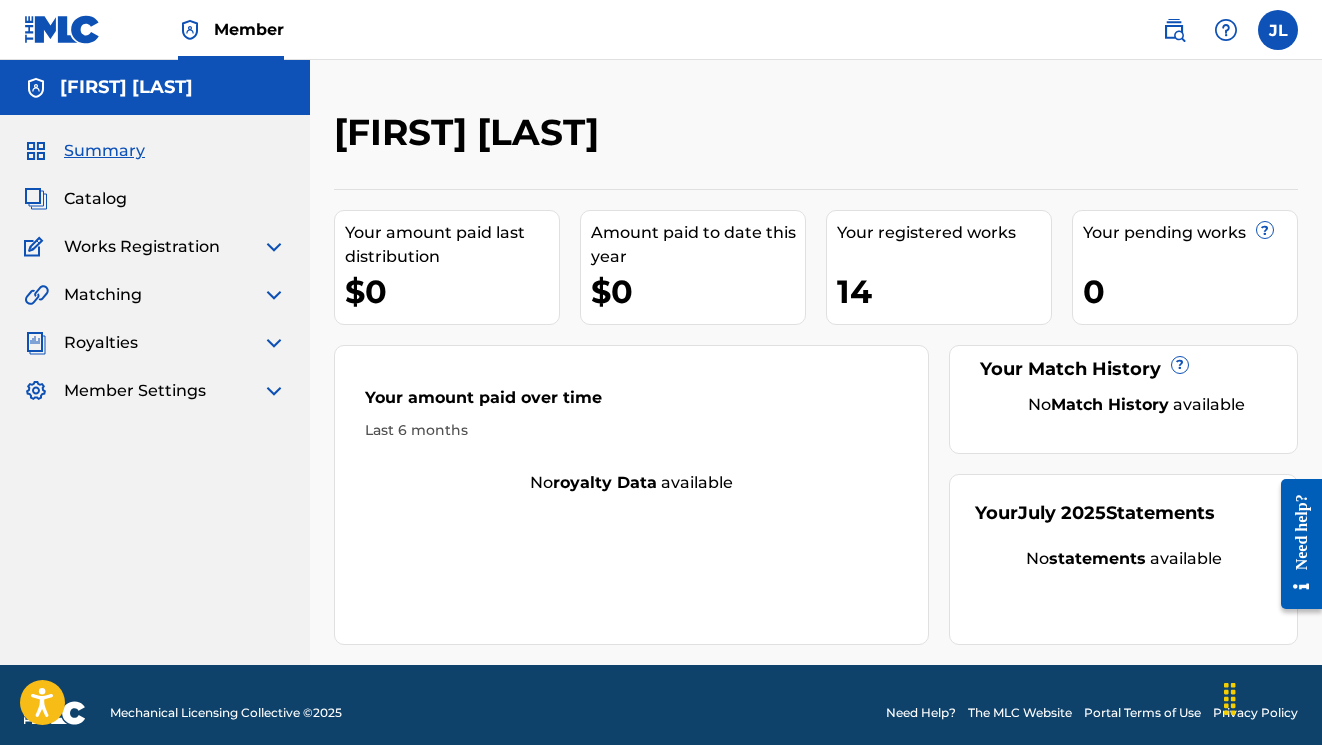 click on "Summary" at bounding box center (104, 151) 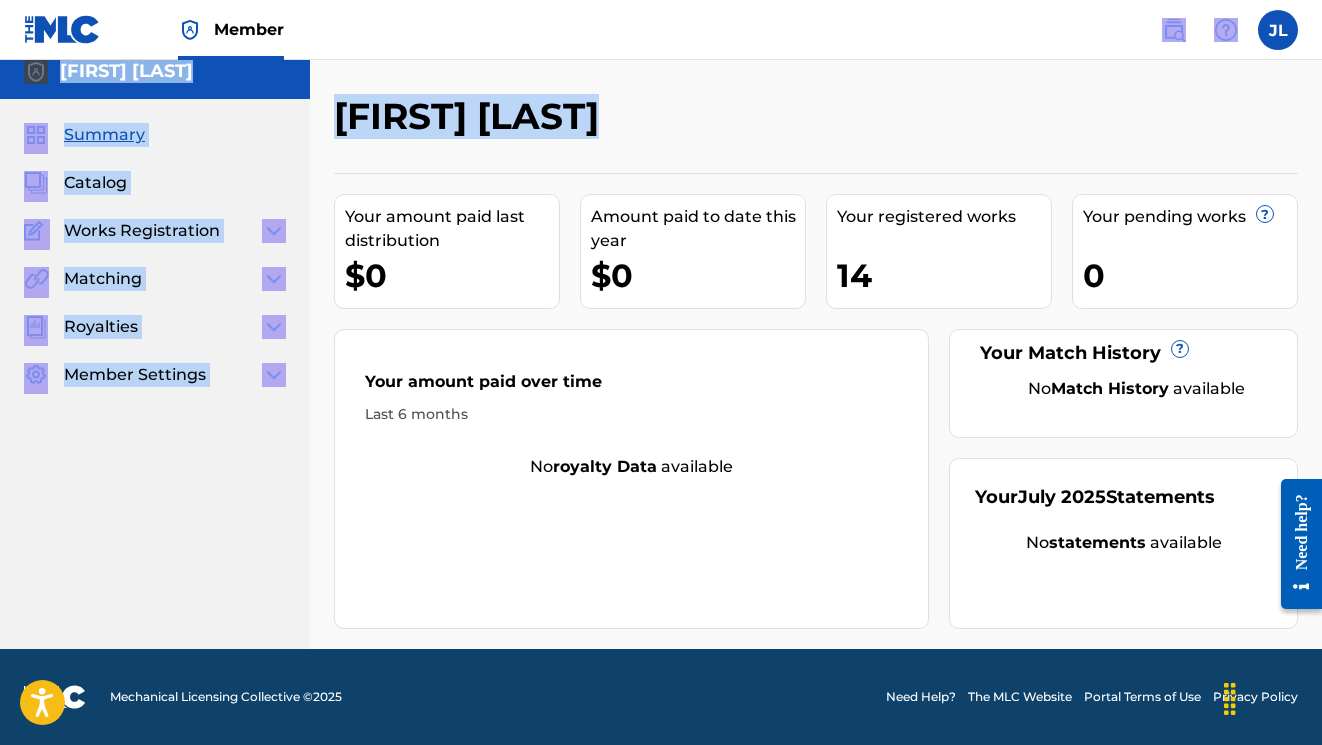 scroll, scrollTop: 0, scrollLeft: 0, axis: both 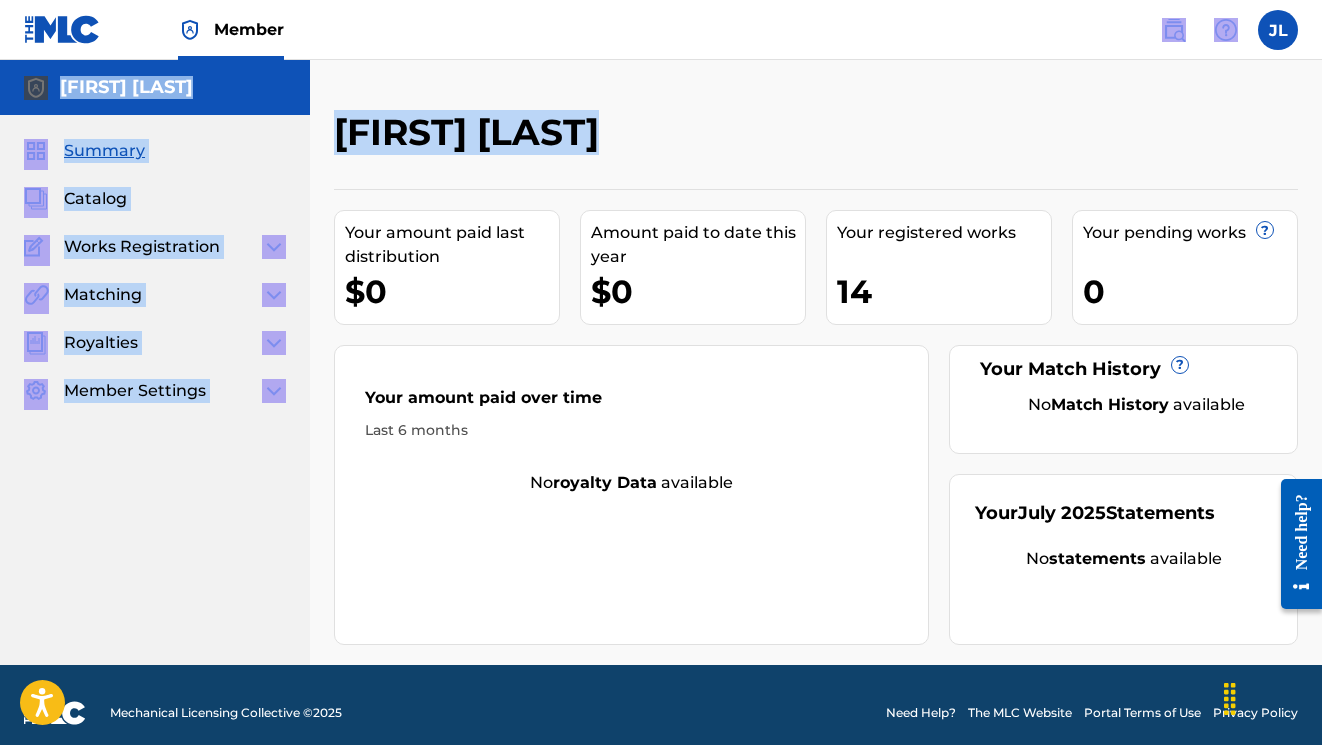 drag, startPoint x: 1115, startPoint y: 161, endPoint x: 1117, endPoint y: -105, distance: 266.0075 